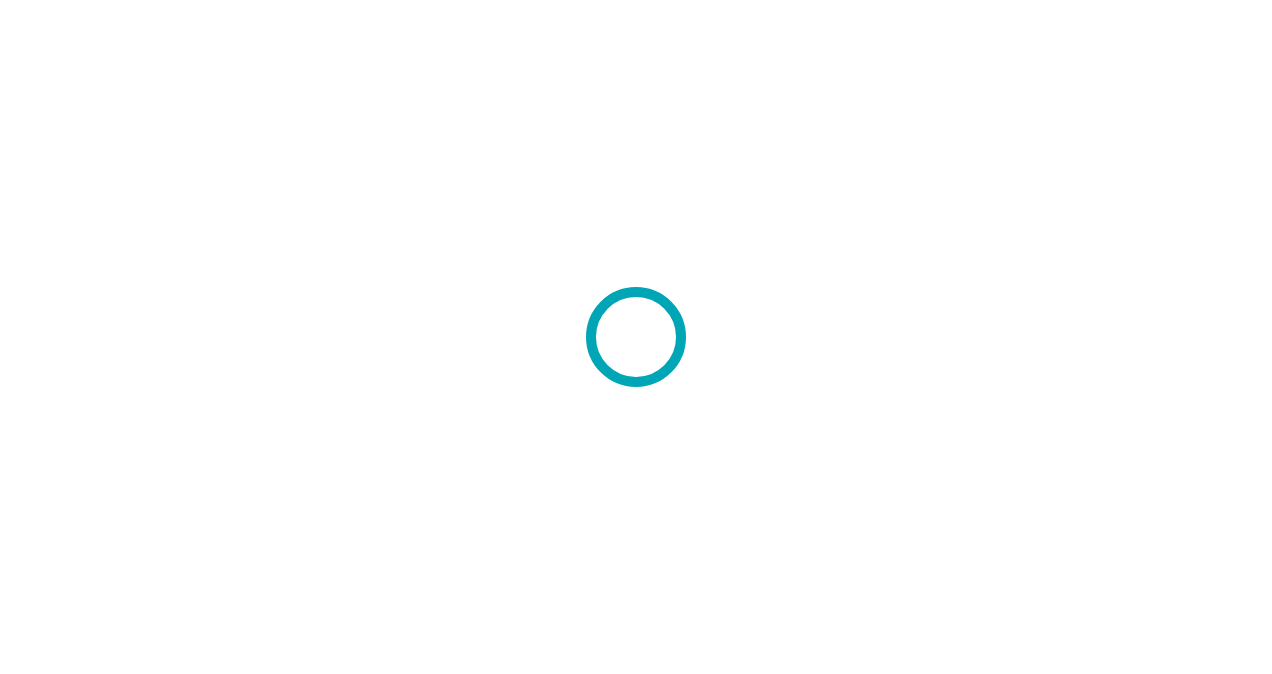scroll, scrollTop: 0, scrollLeft: 0, axis: both 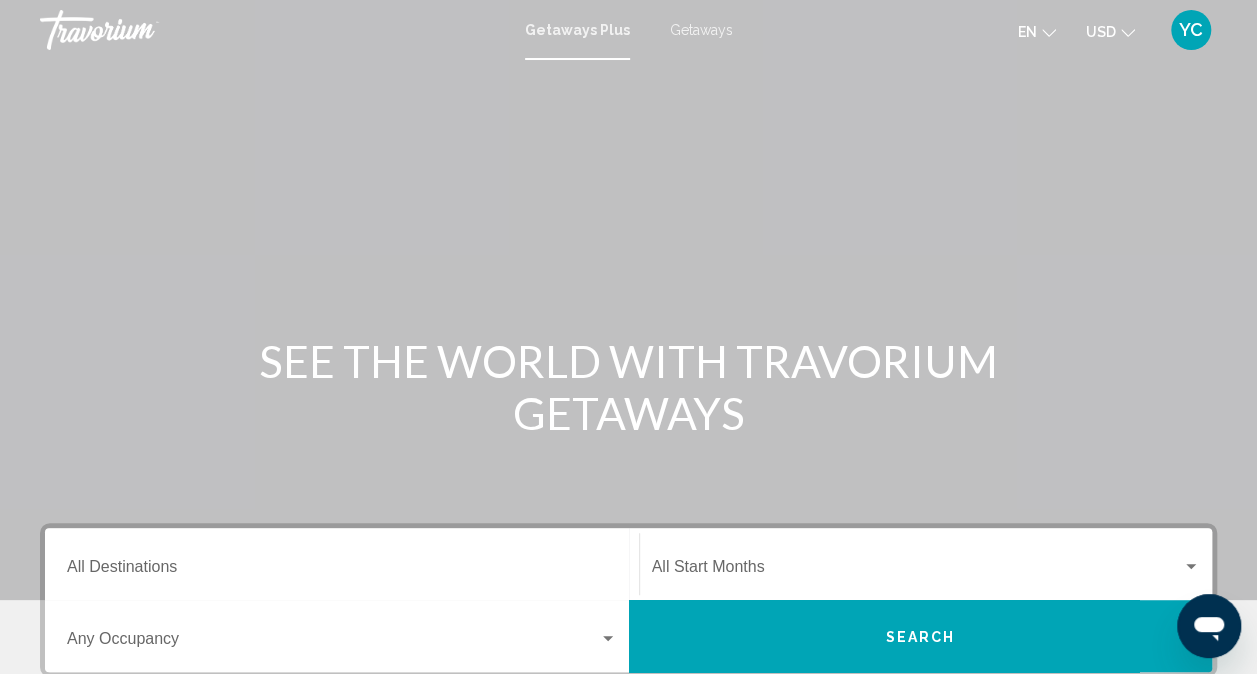 click on "Getaways" at bounding box center (701, 30) 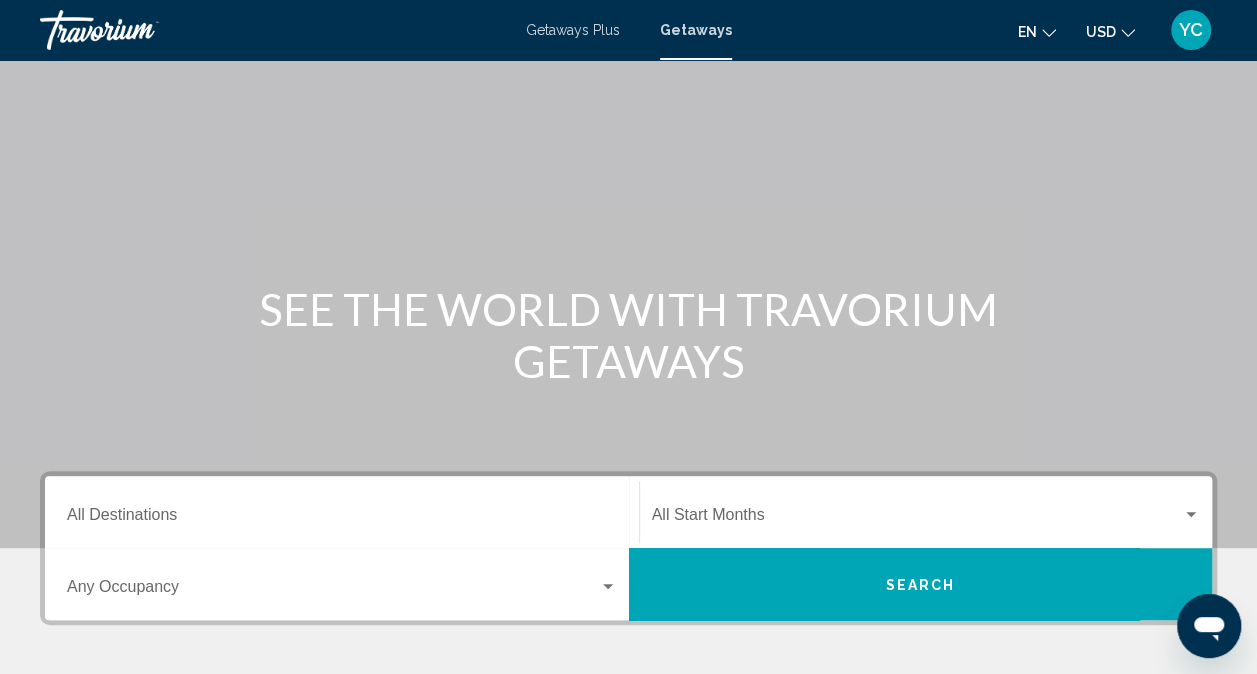 scroll, scrollTop: 194, scrollLeft: 0, axis: vertical 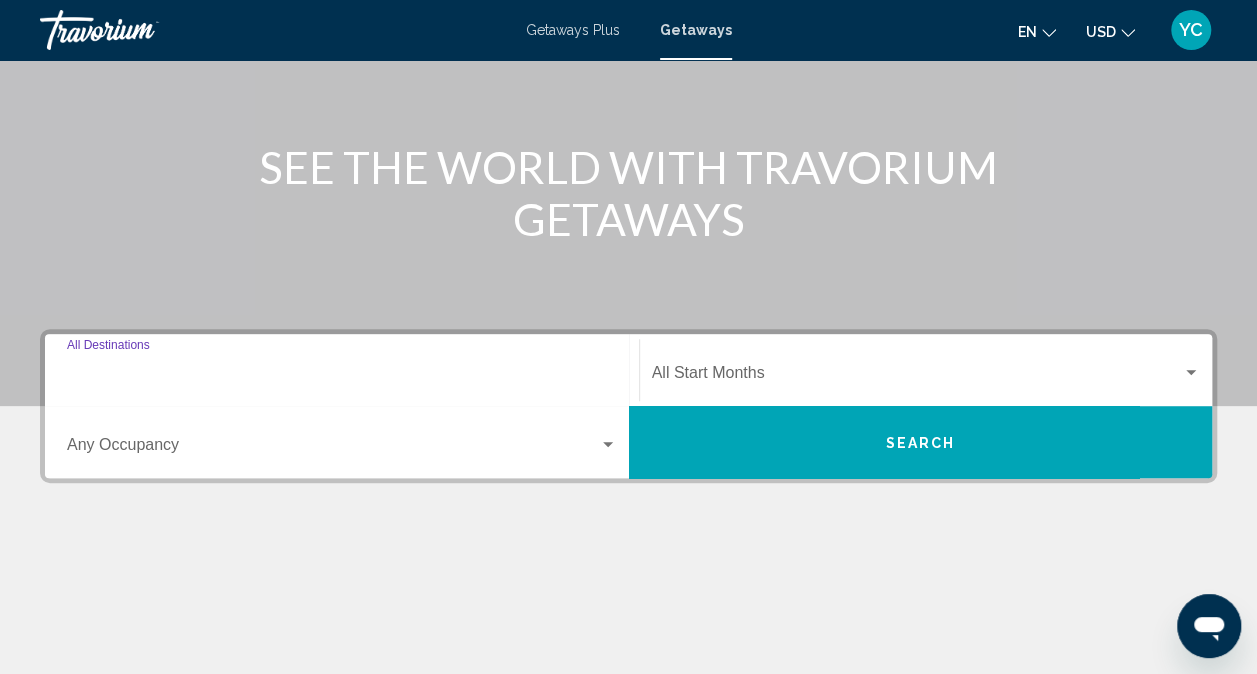 click on "Destination All Destinations" at bounding box center (342, 377) 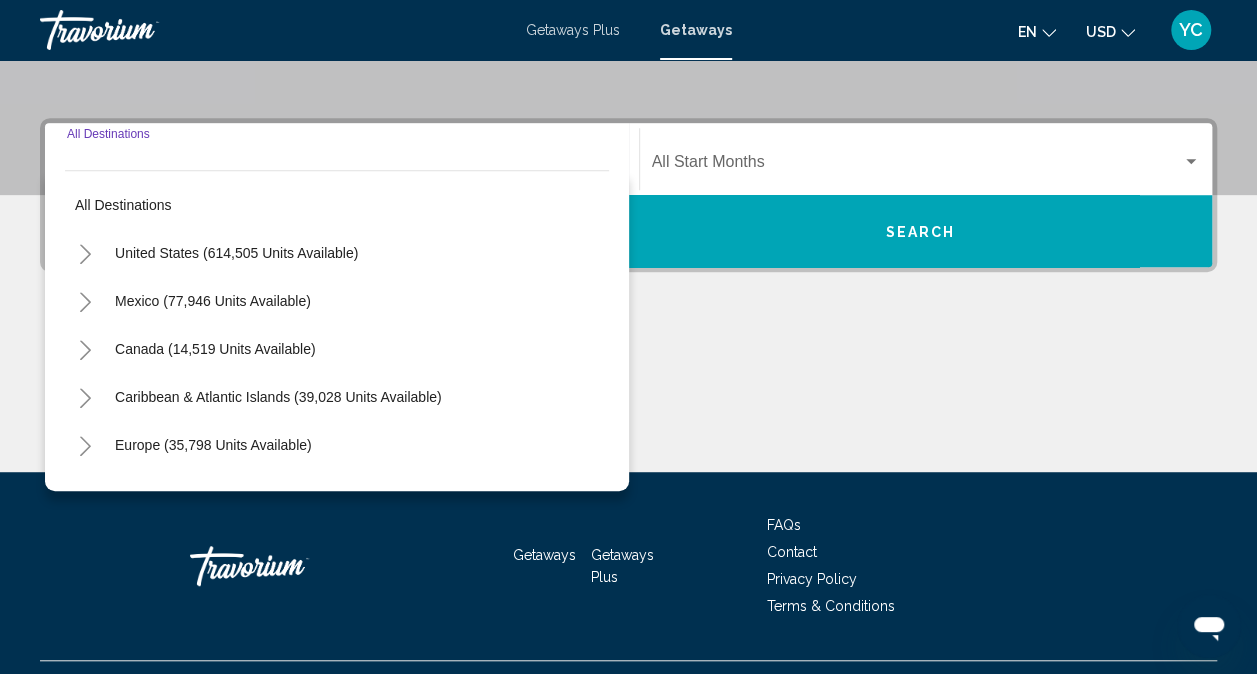scroll, scrollTop: 447, scrollLeft: 0, axis: vertical 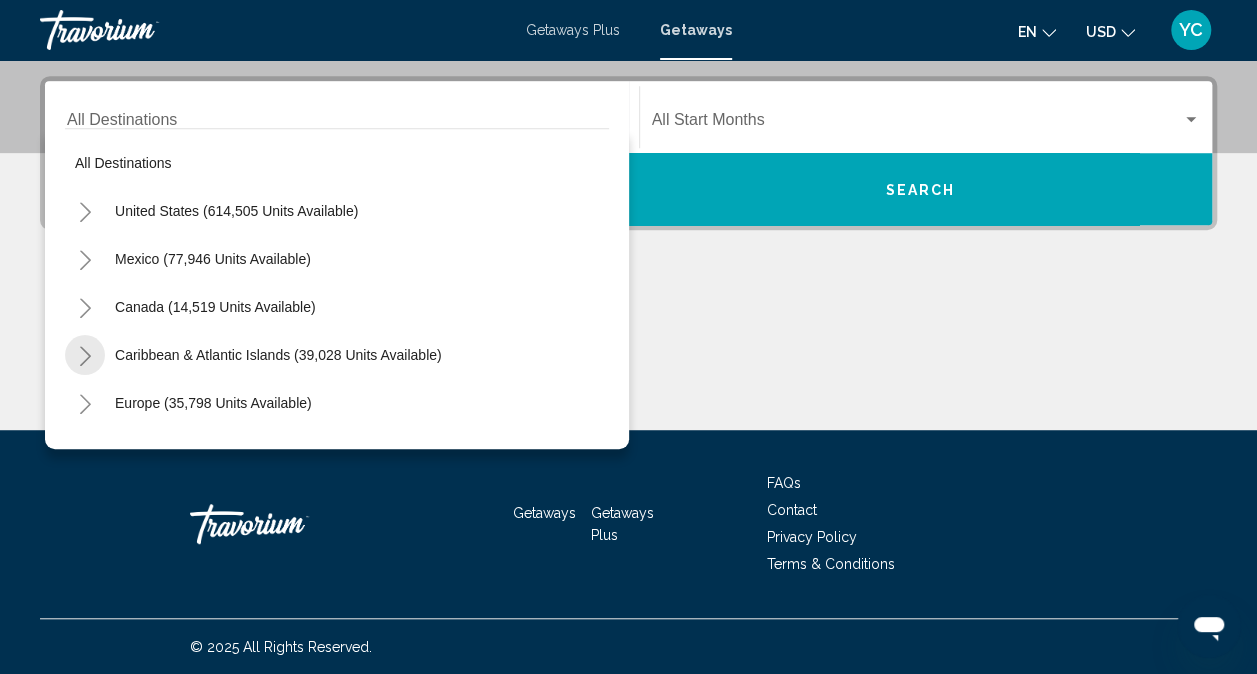 click 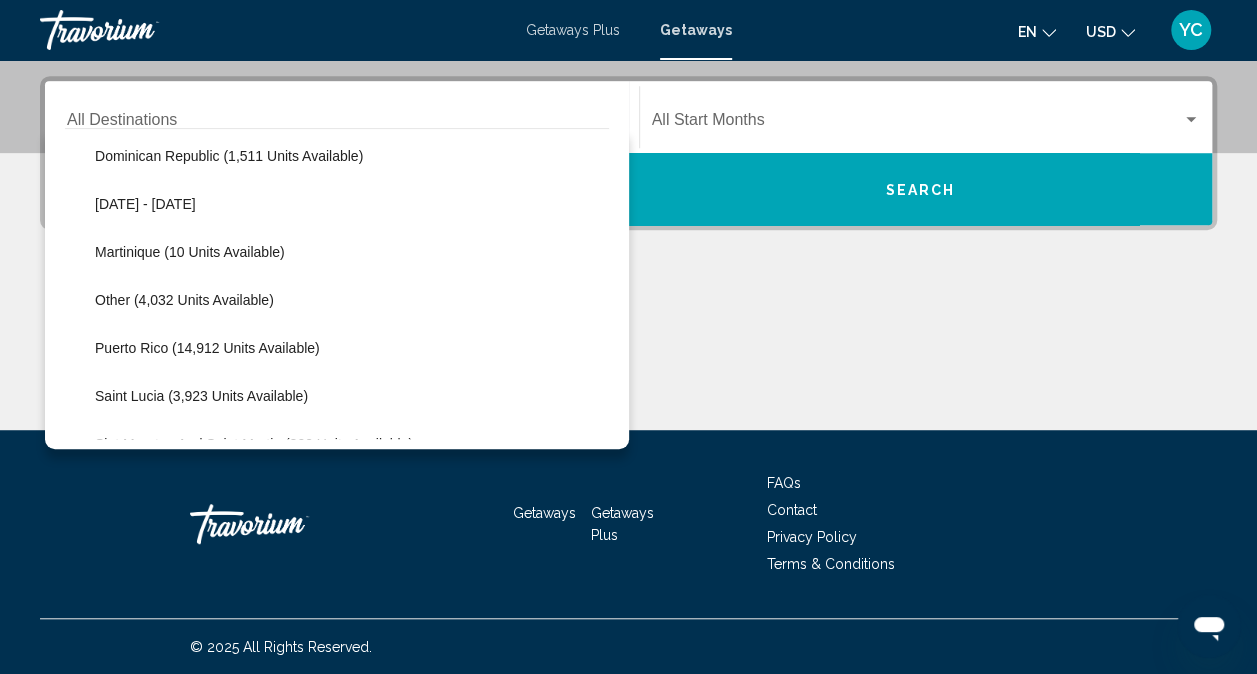 scroll, scrollTop: 442, scrollLeft: 0, axis: vertical 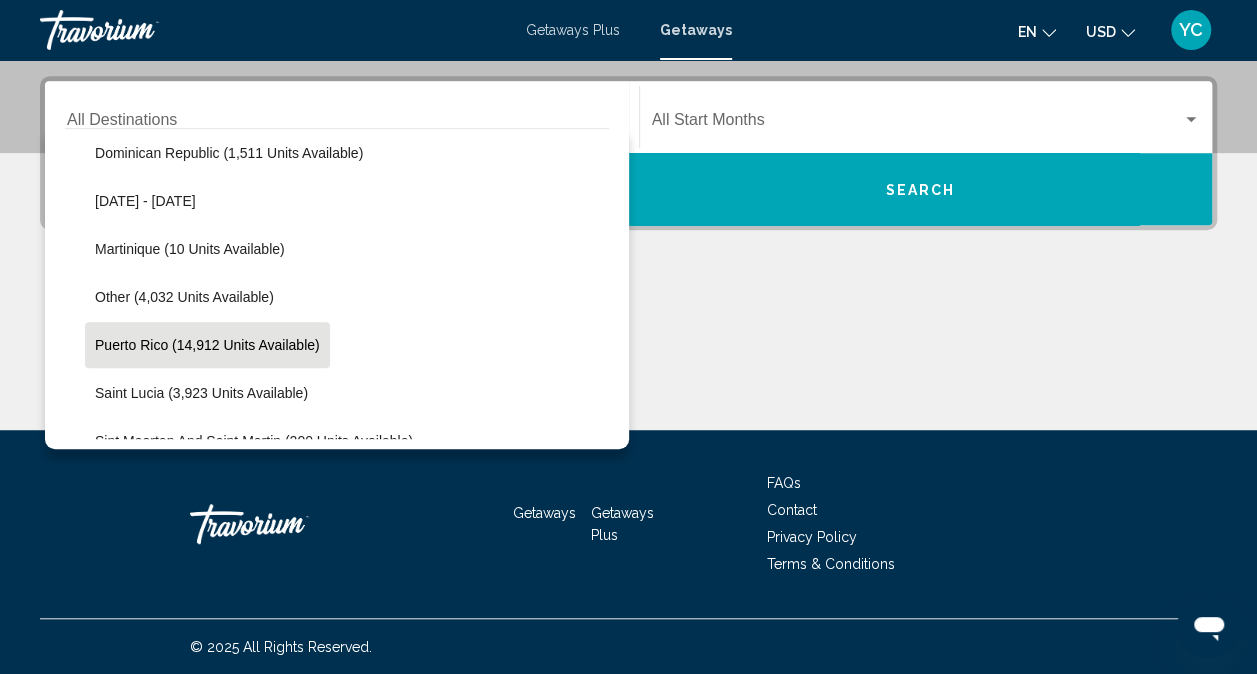 click on "Puerto Rico (14,912 units available)" 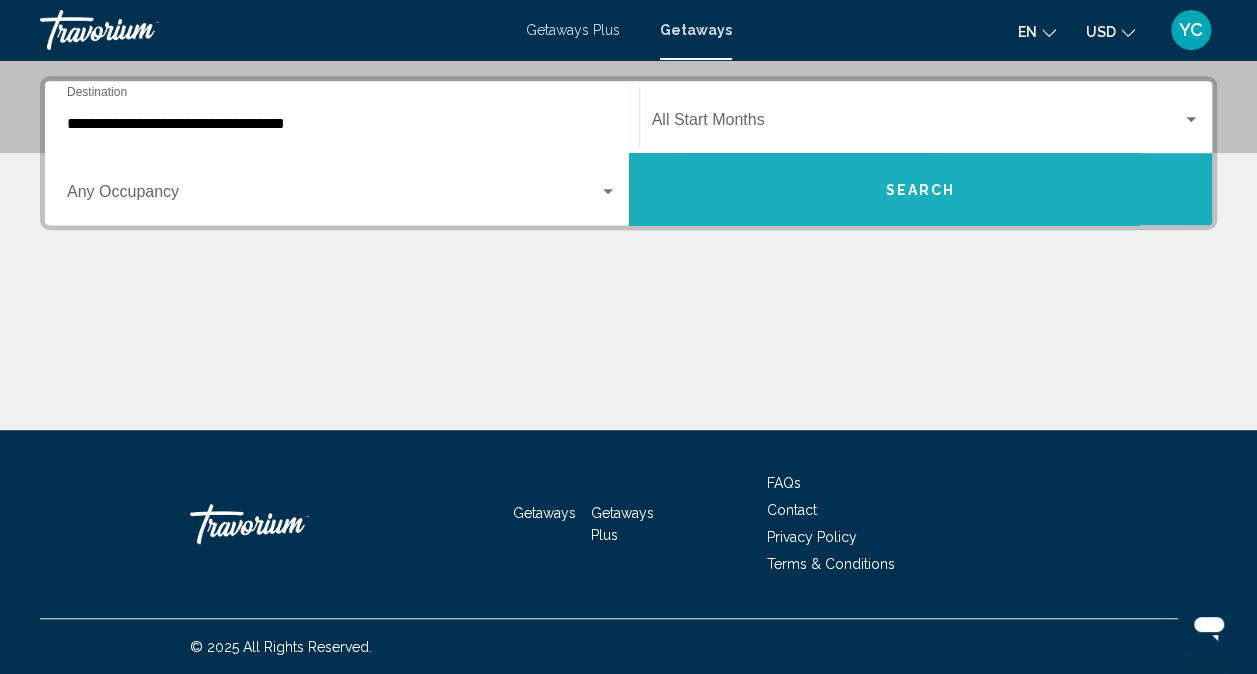 click on "Search" at bounding box center [921, 189] 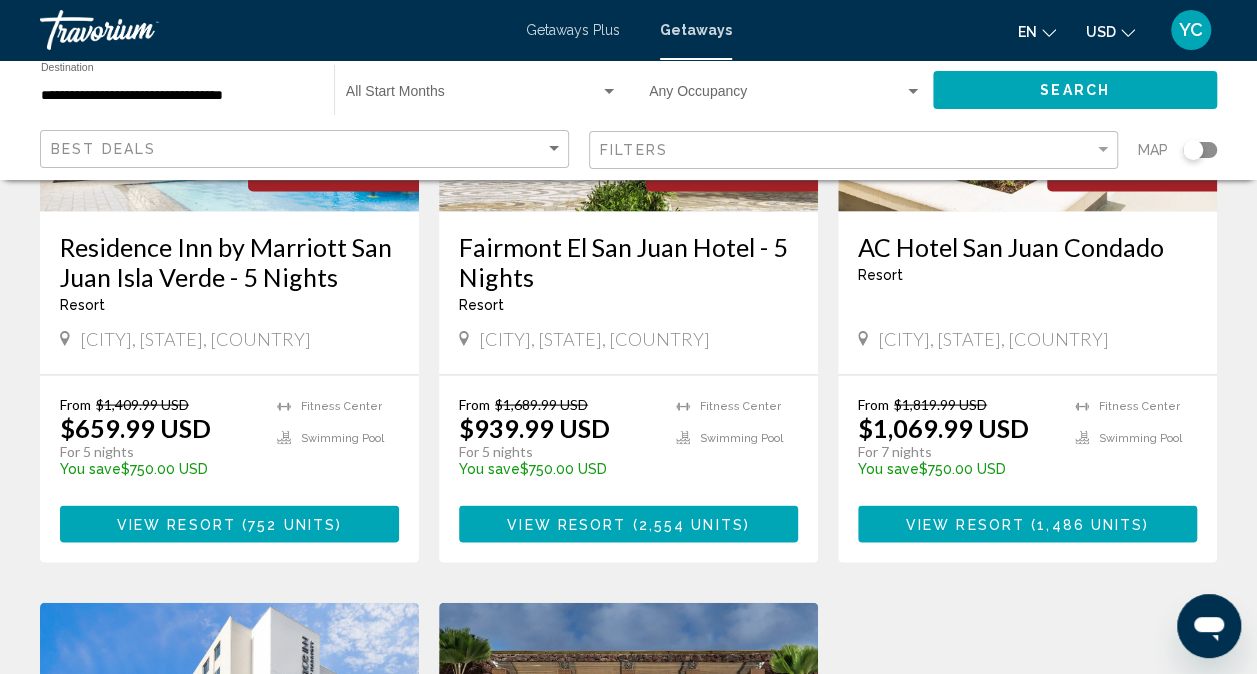 scroll, scrollTop: 1802, scrollLeft: 0, axis: vertical 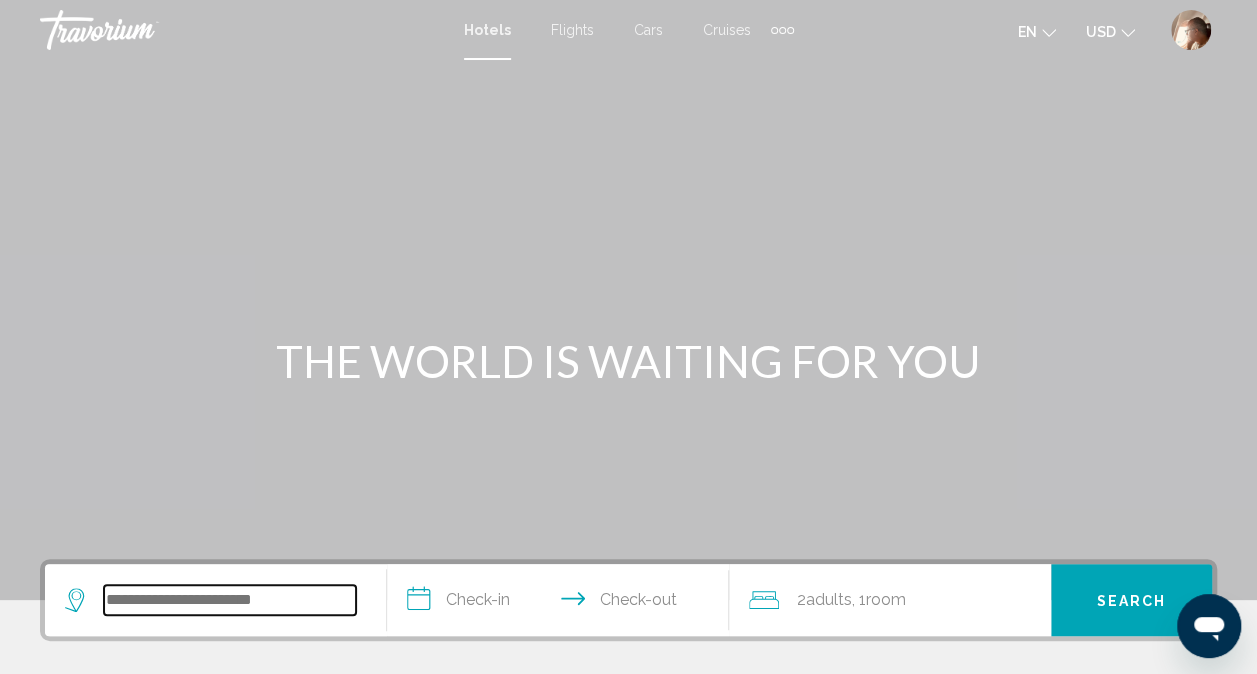 click at bounding box center (230, 600) 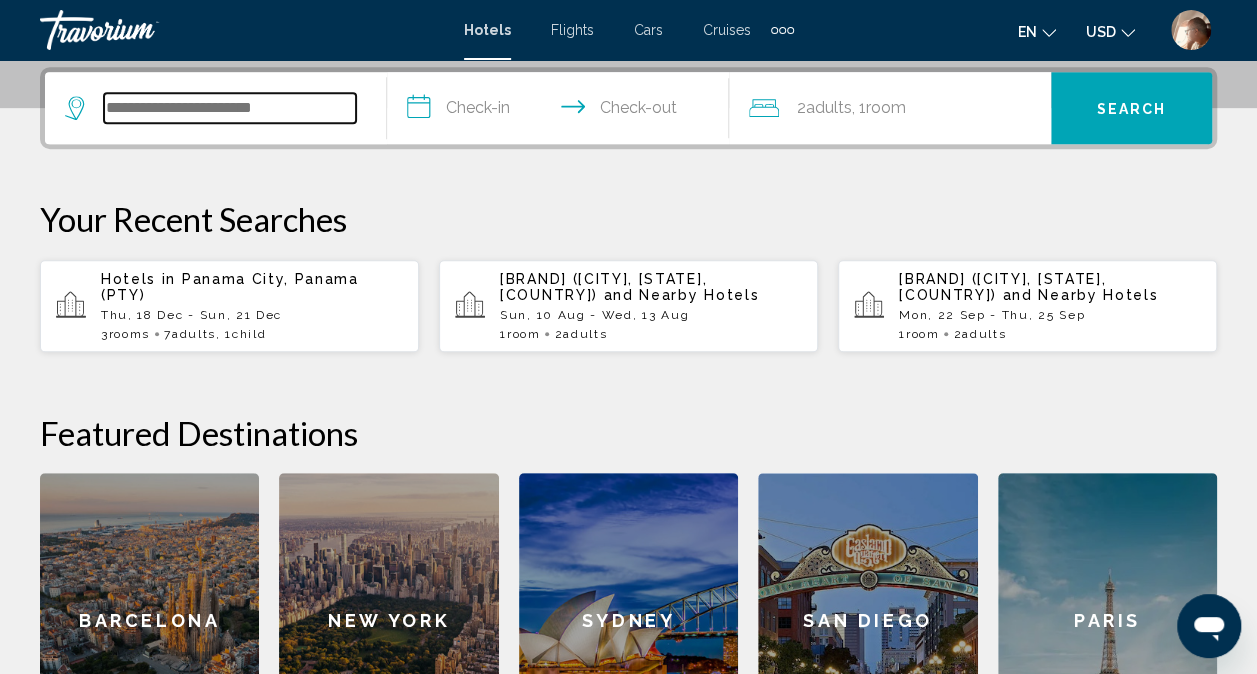 scroll, scrollTop: 494, scrollLeft: 0, axis: vertical 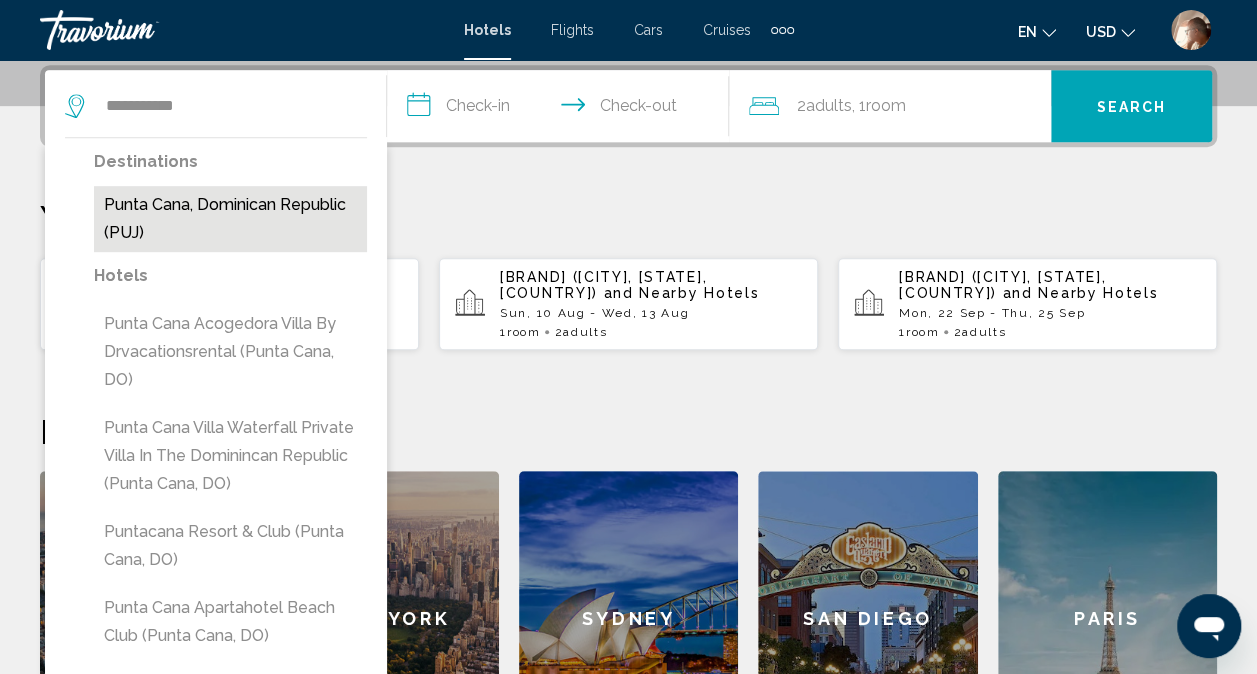 click on "Punta Cana, Dominican Republic (PUJ)" at bounding box center (230, 219) 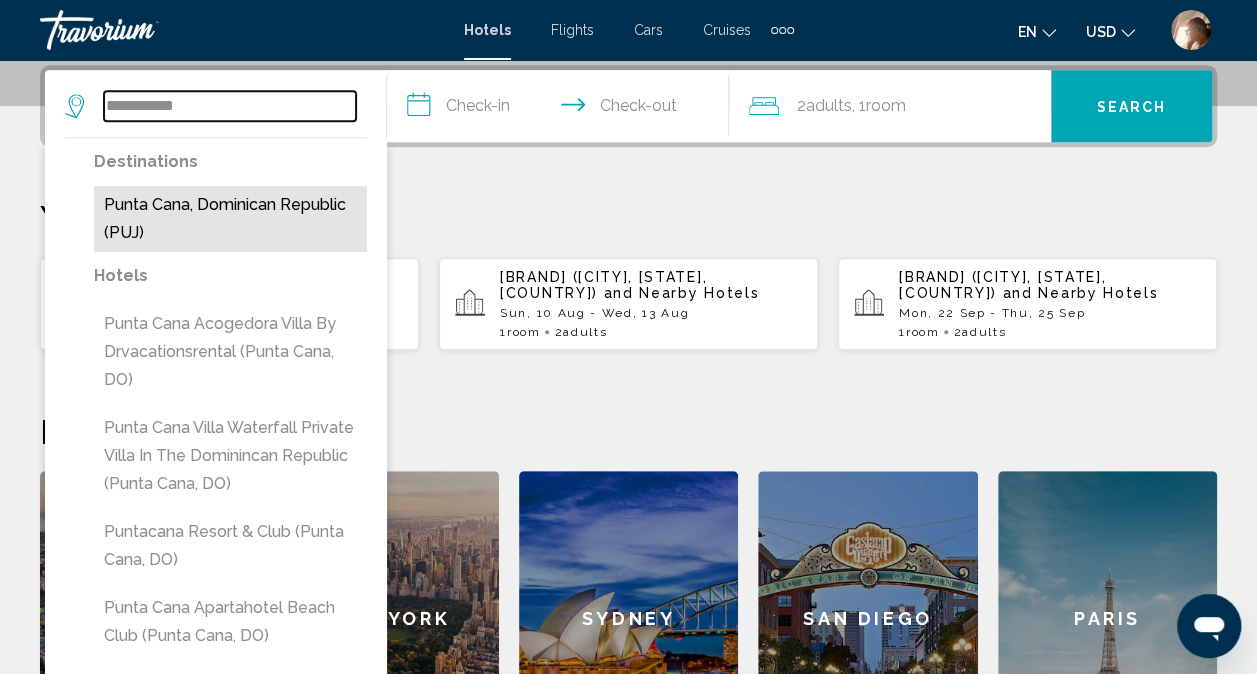 type on "**********" 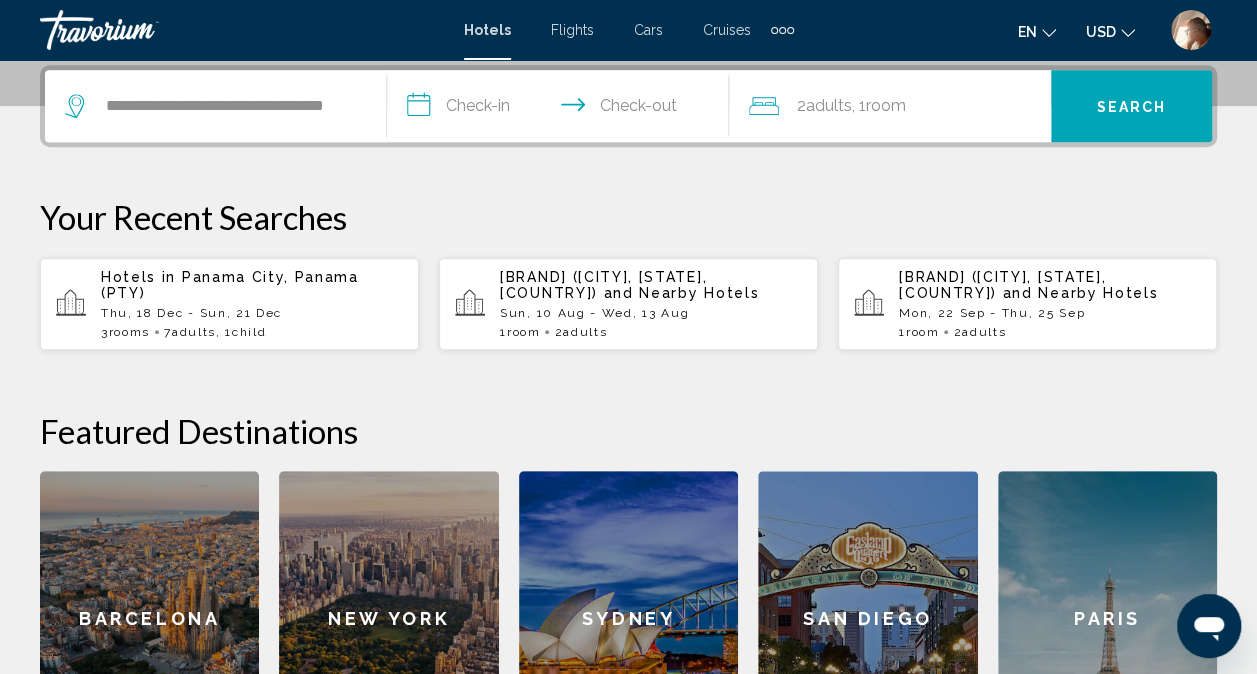 click on "**********" at bounding box center [562, 109] 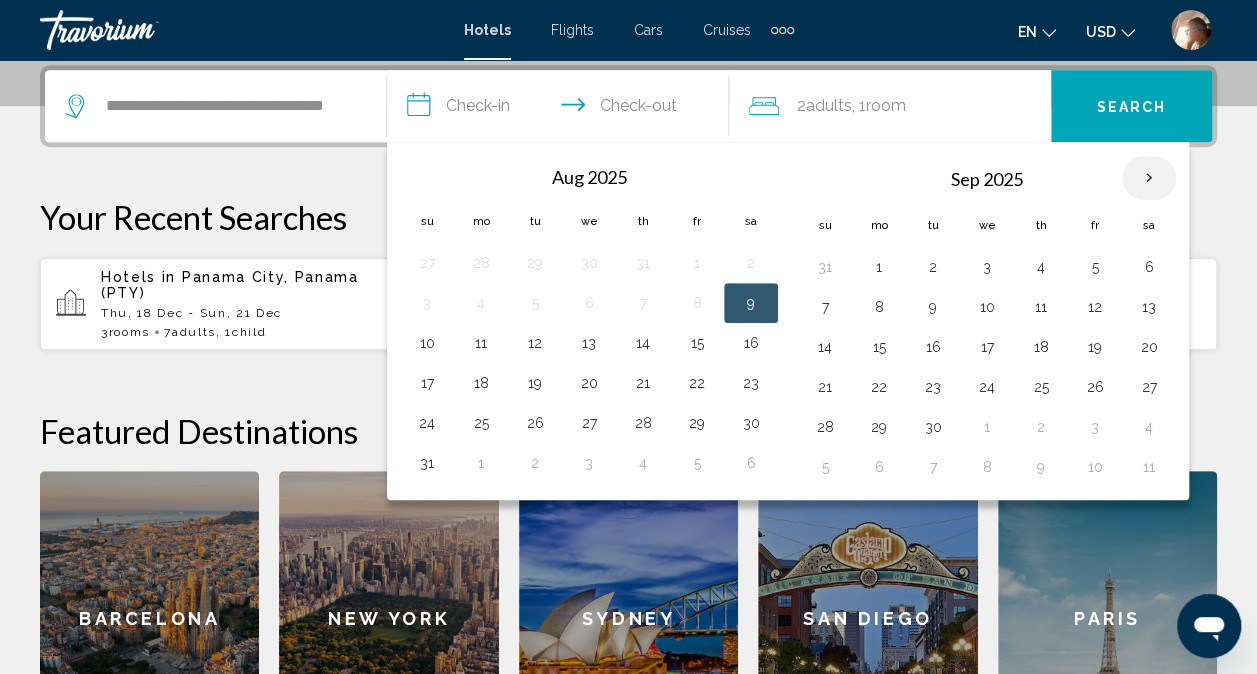 click at bounding box center [1149, 178] 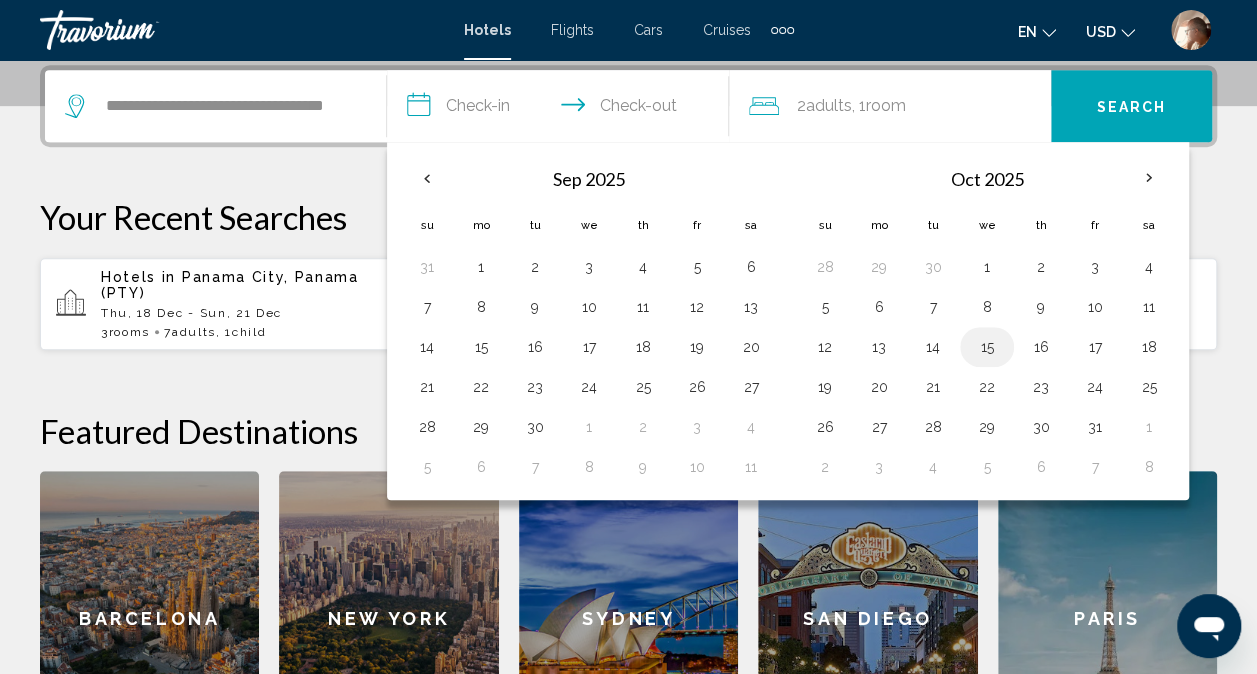 click on "15" at bounding box center [987, 347] 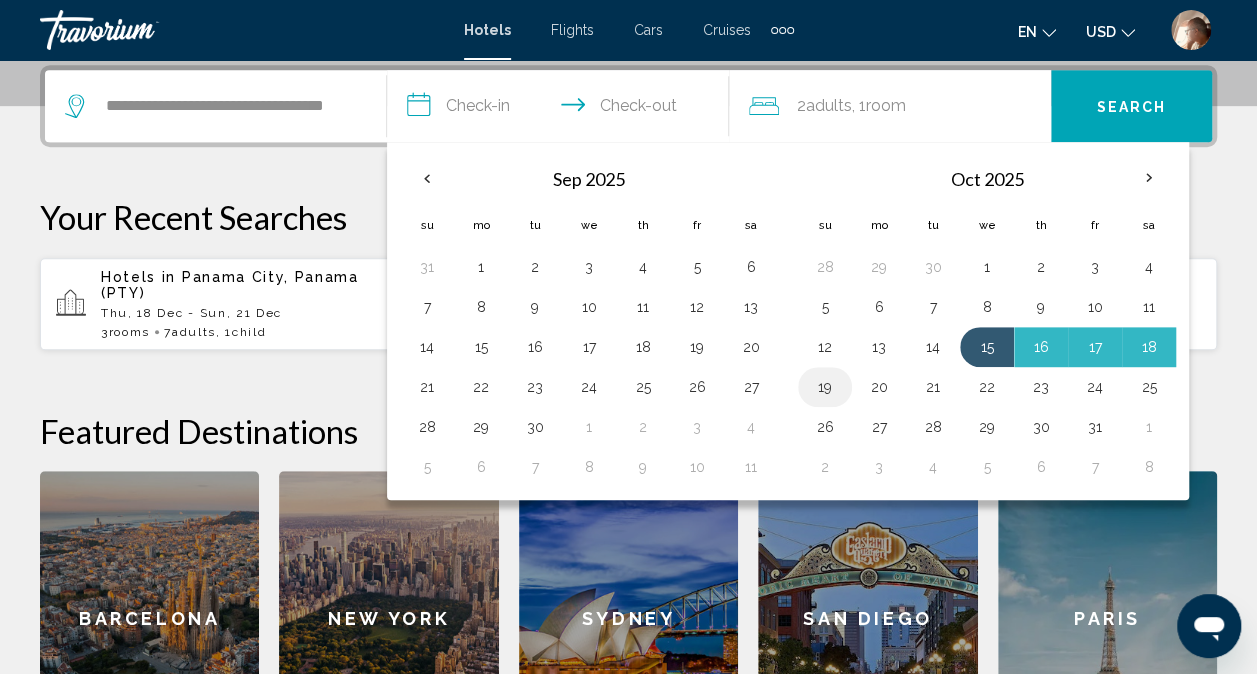 click on "19" at bounding box center [825, 387] 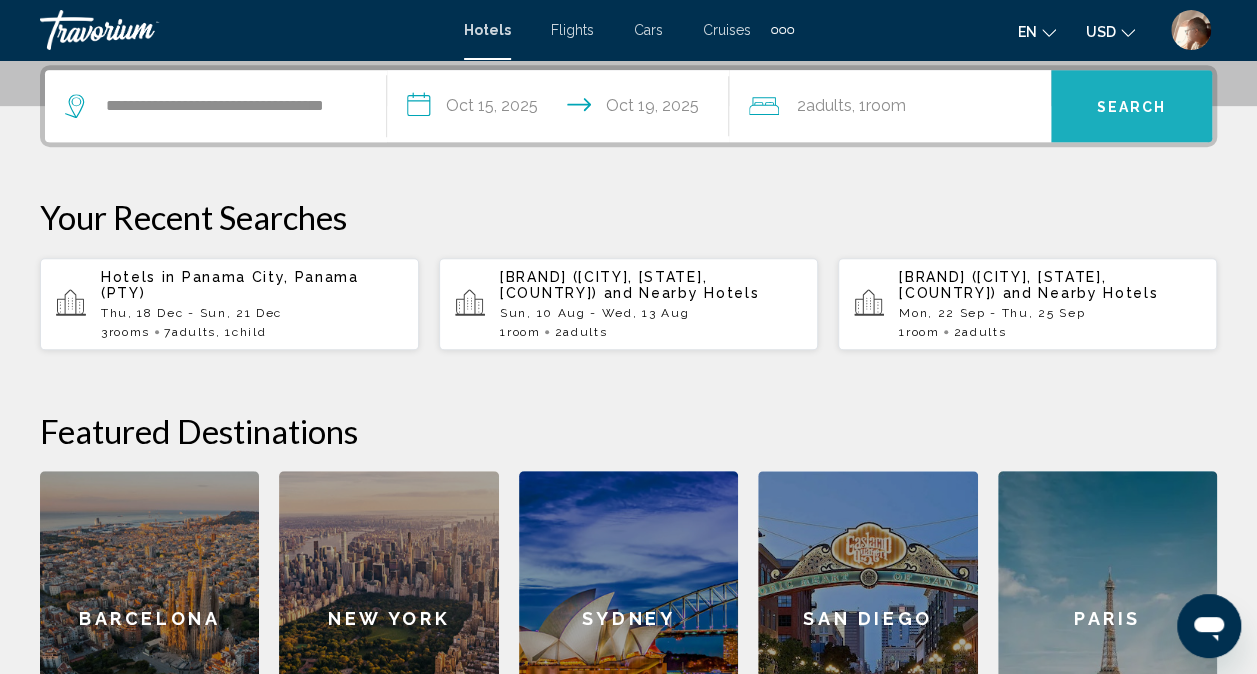 click on "Search" at bounding box center (1132, 107) 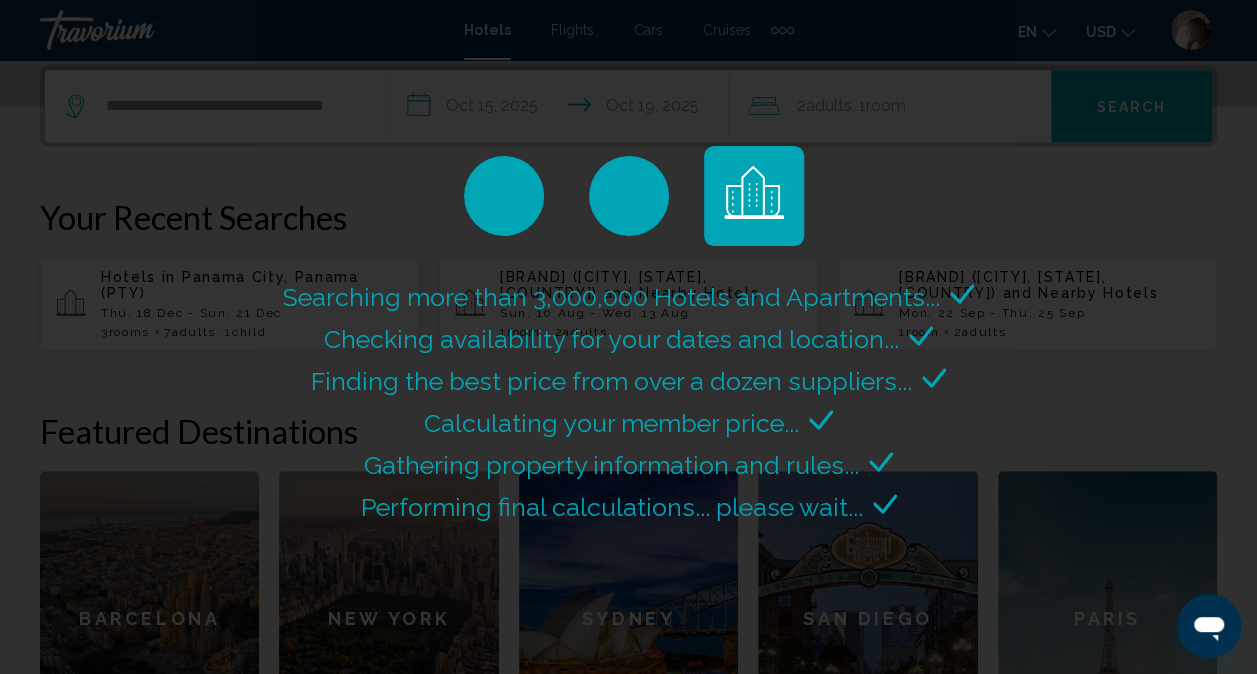scroll, scrollTop: 0, scrollLeft: 0, axis: both 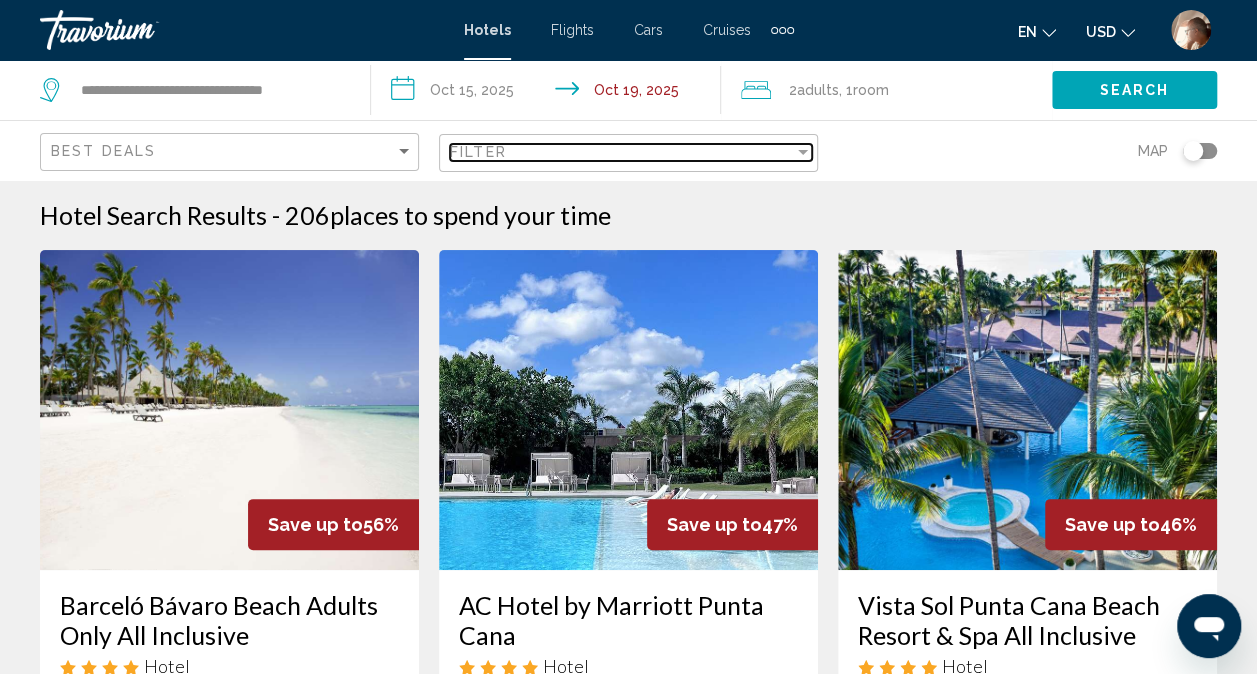 click on "Filter" at bounding box center [622, 152] 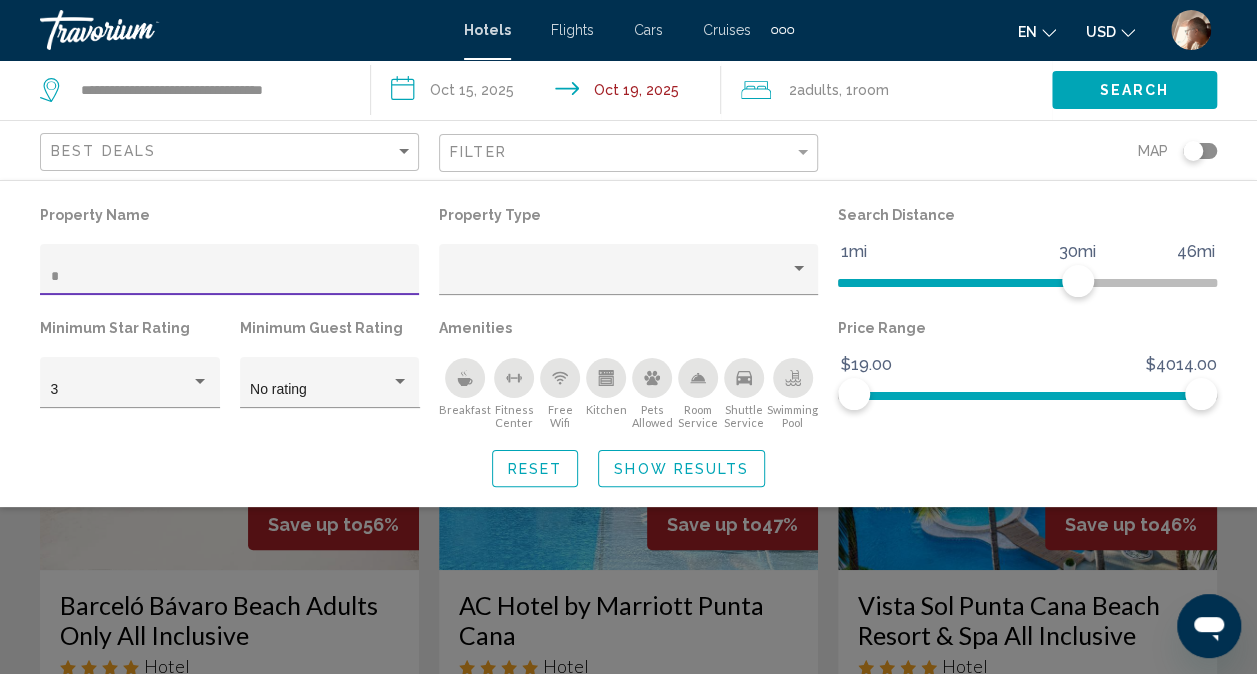 type on "**" 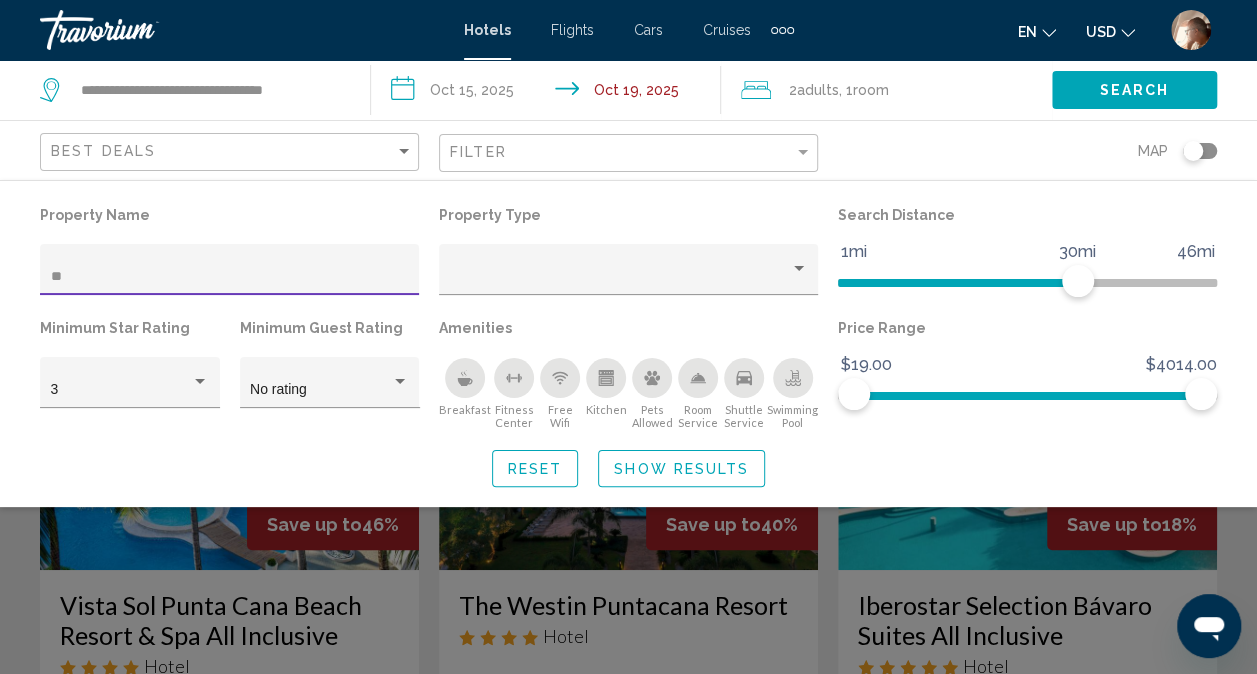 click 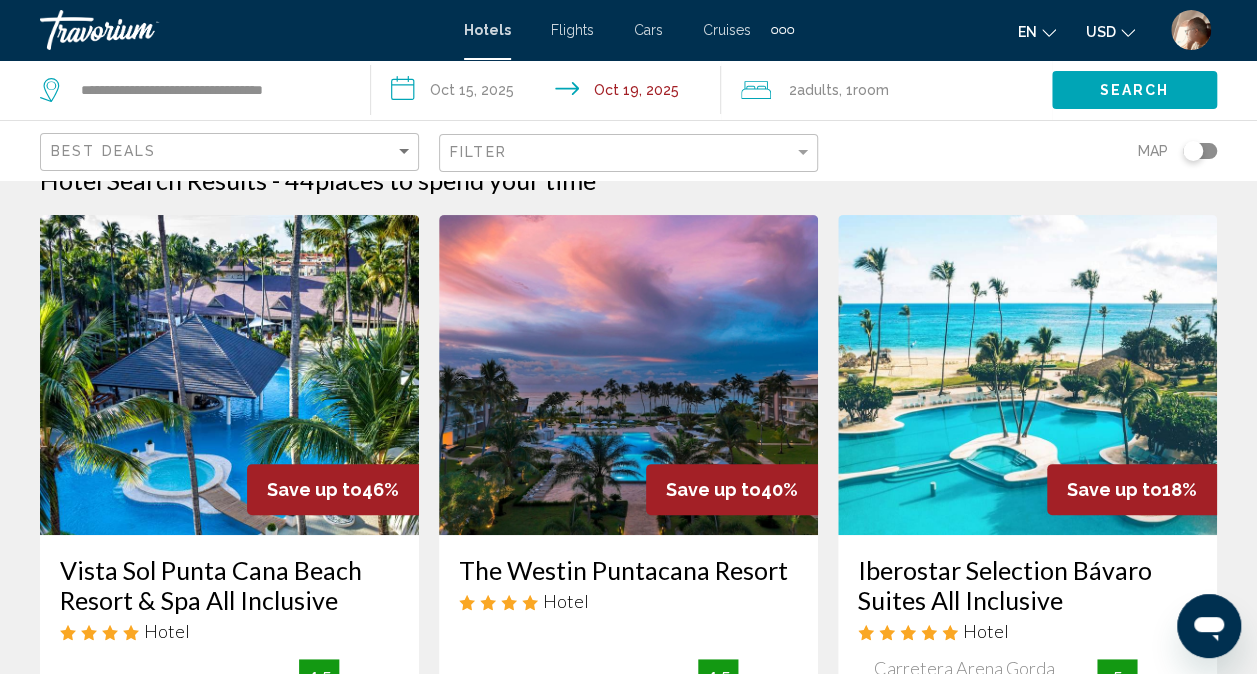 scroll, scrollTop: 0, scrollLeft: 0, axis: both 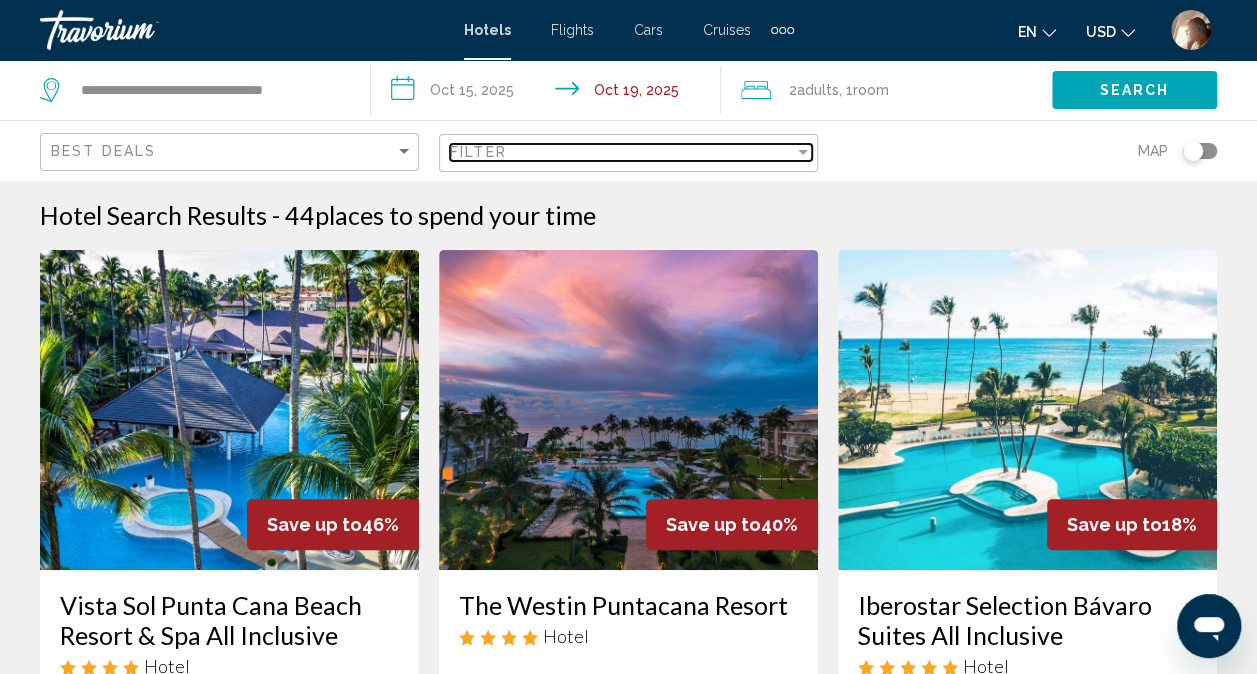 click at bounding box center [803, 152] 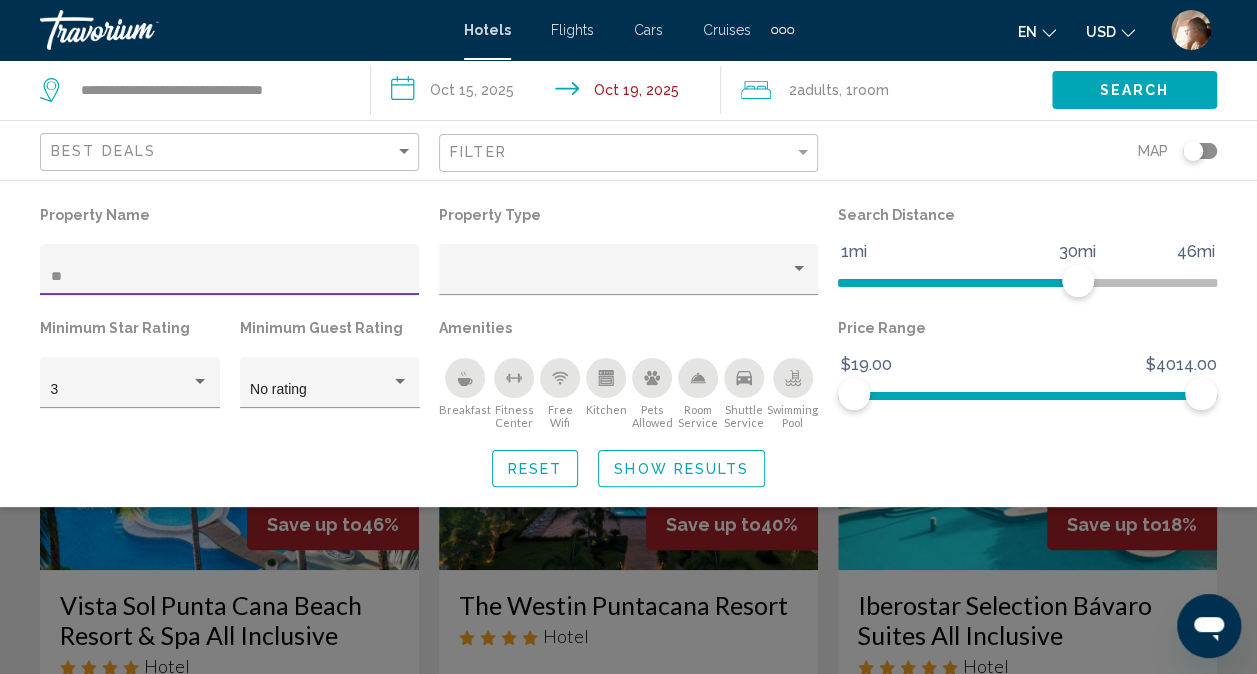 type on "*" 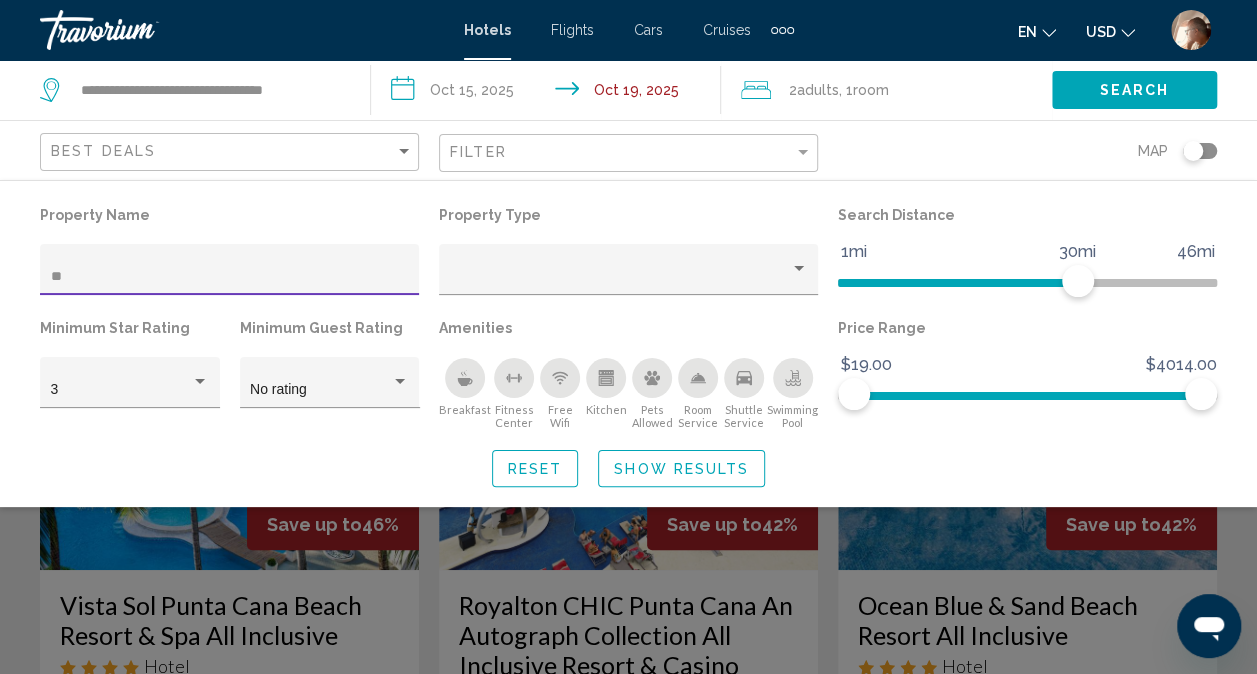 type on "***" 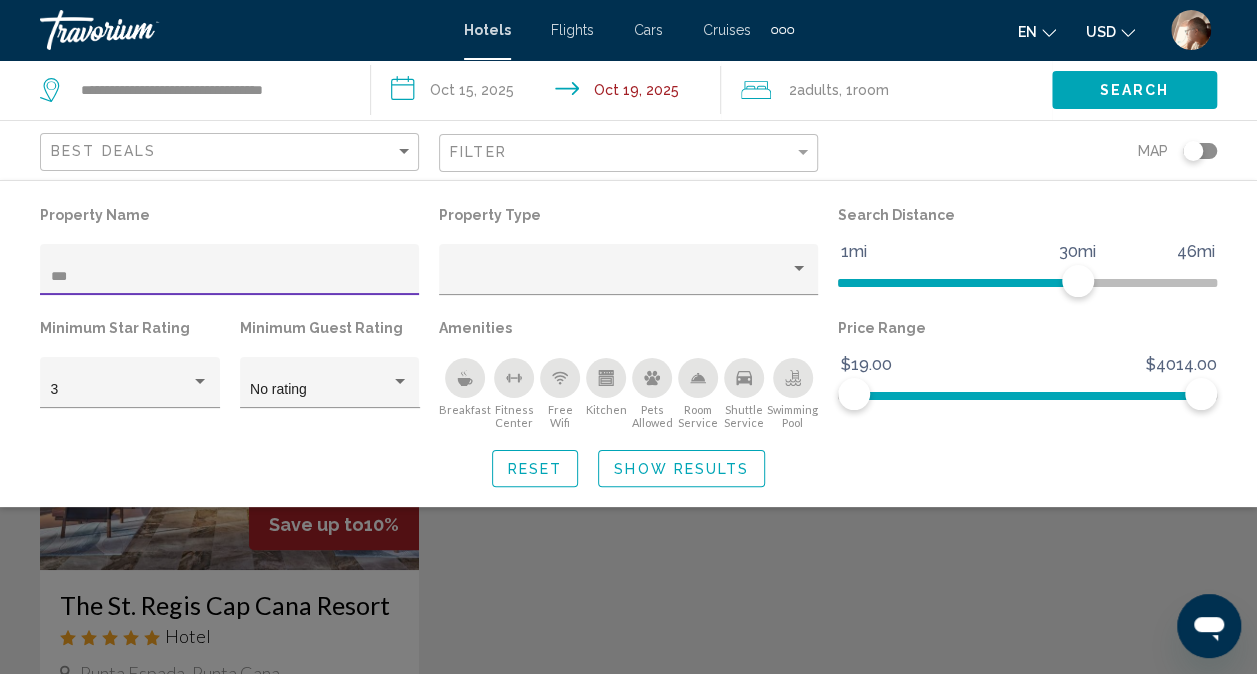 click 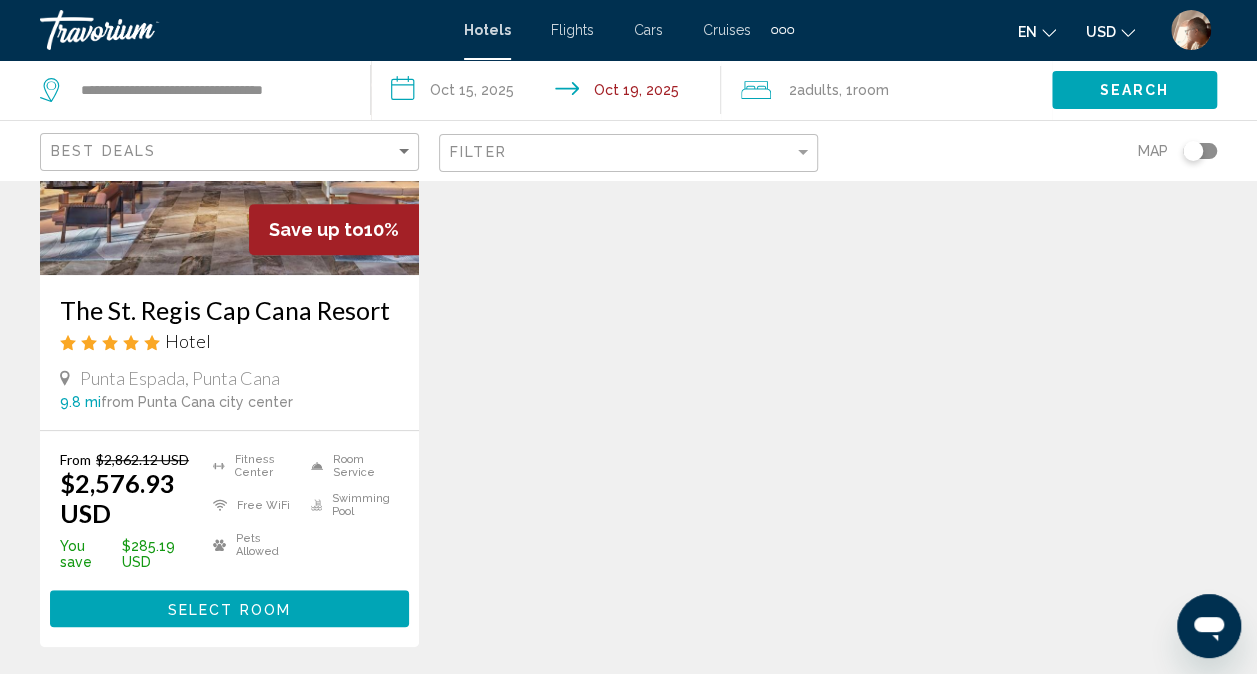 scroll, scrollTop: 296, scrollLeft: 0, axis: vertical 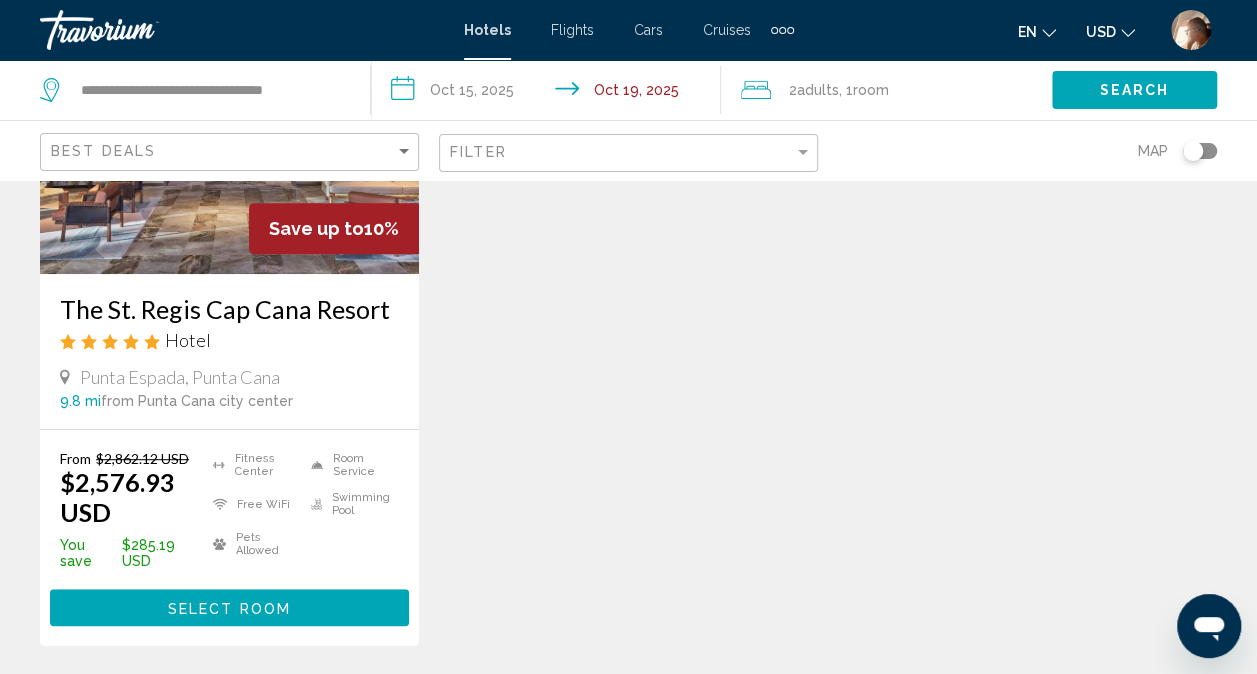 click on "Select Room" at bounding box center (229, 608) 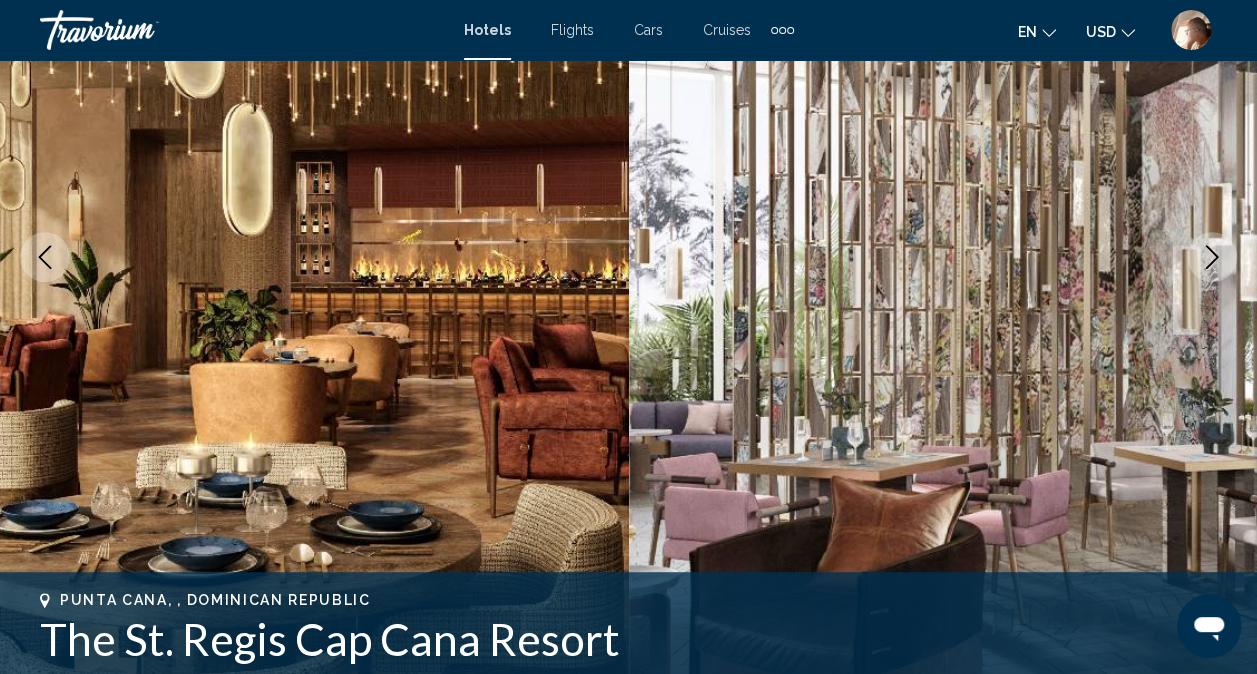 scroll, scrollTop: 0, scrollLeft: 0, axis: both 